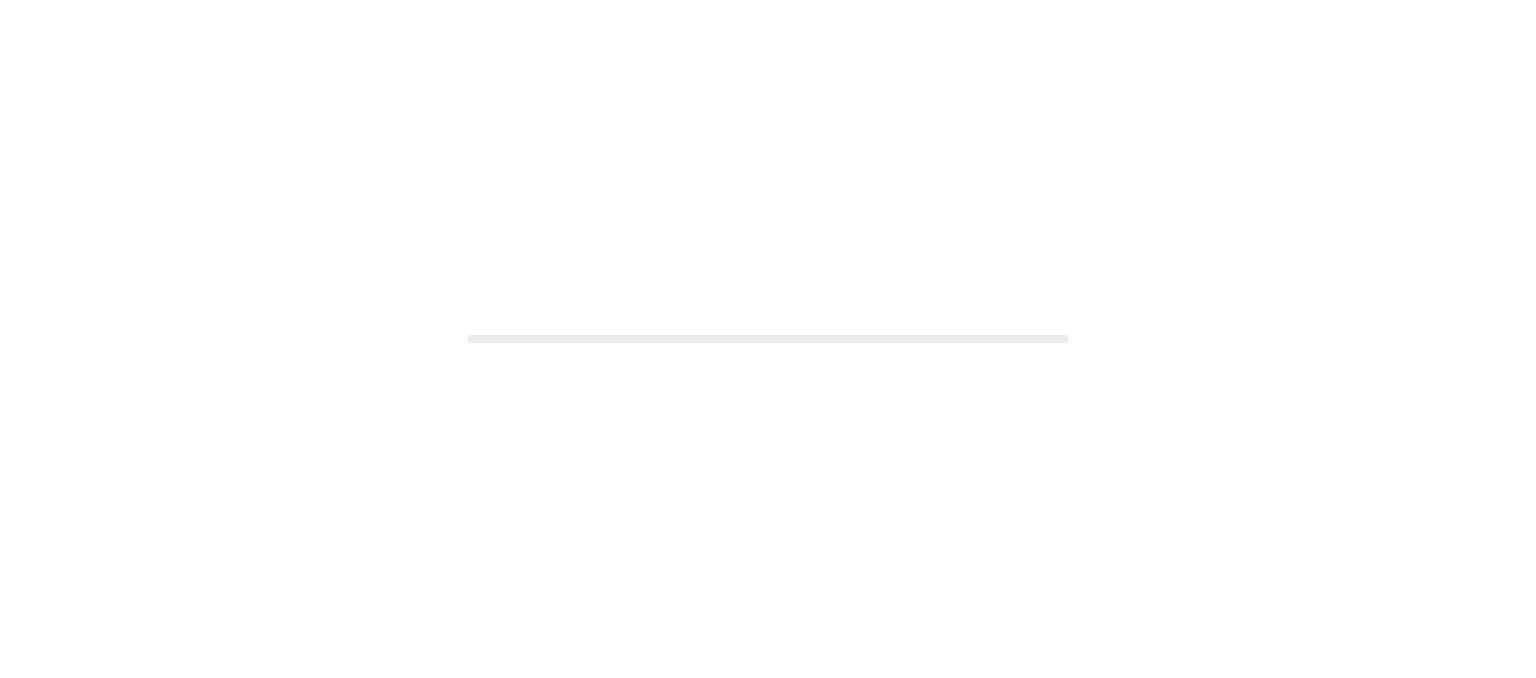 scroll, scrollTop: 0, scrollLeft: 0, axis: both 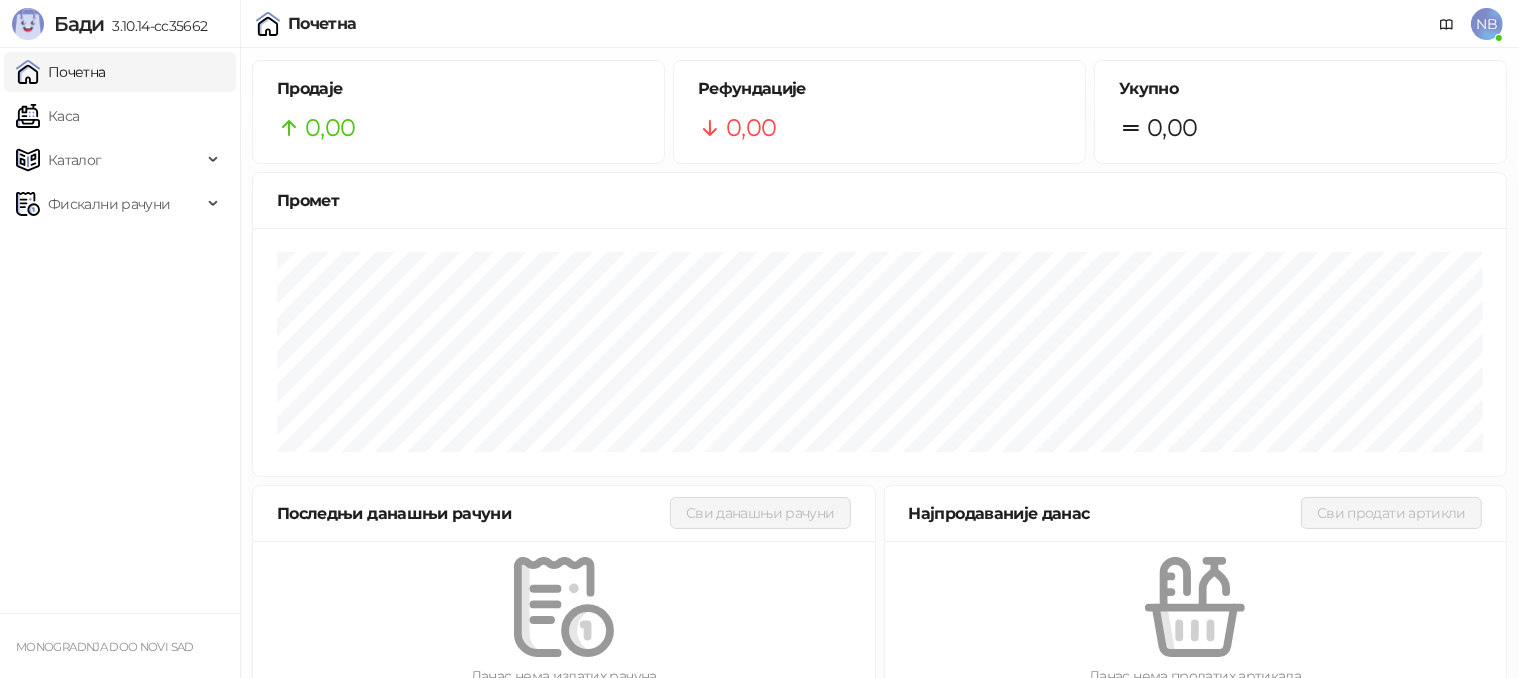click on "NB" at bounding box center [1487, 24] 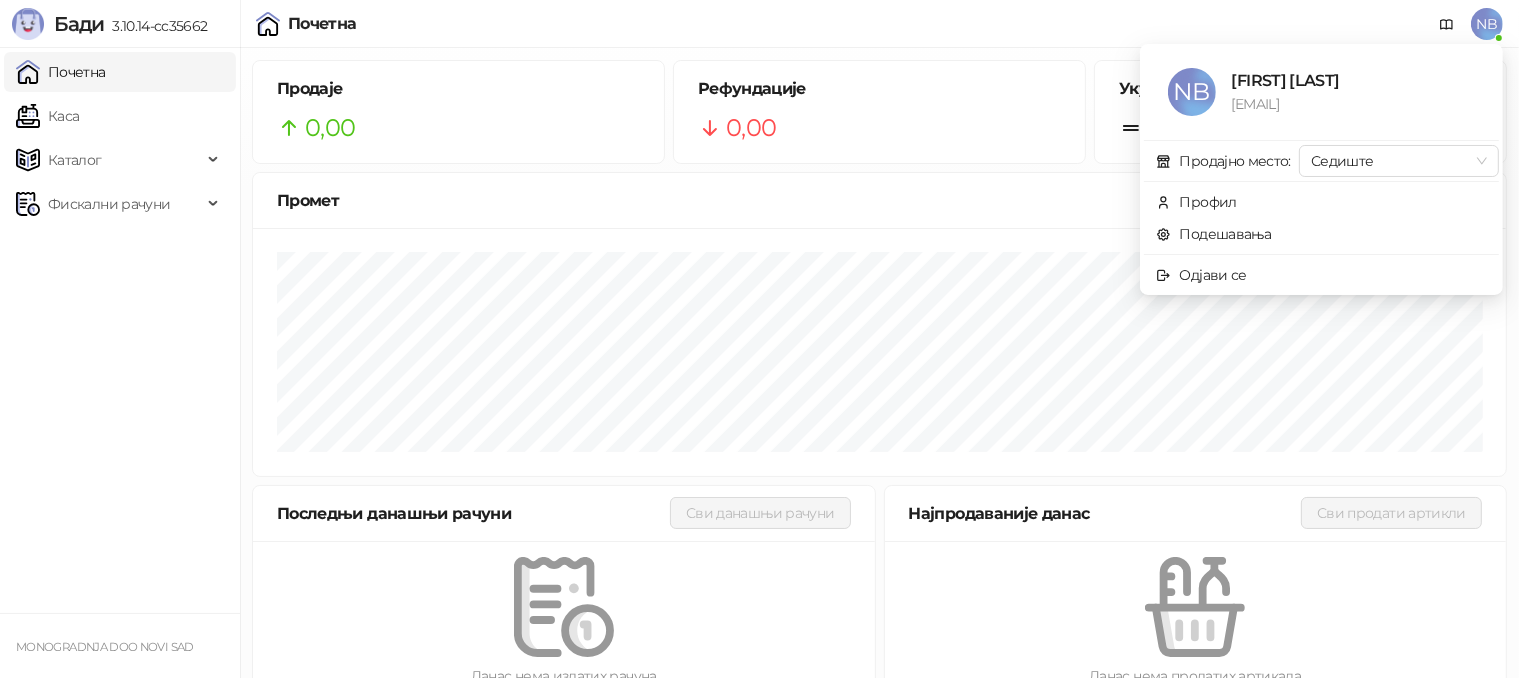 click on "Рефундације 0,00" at bounding box center [879, 112] 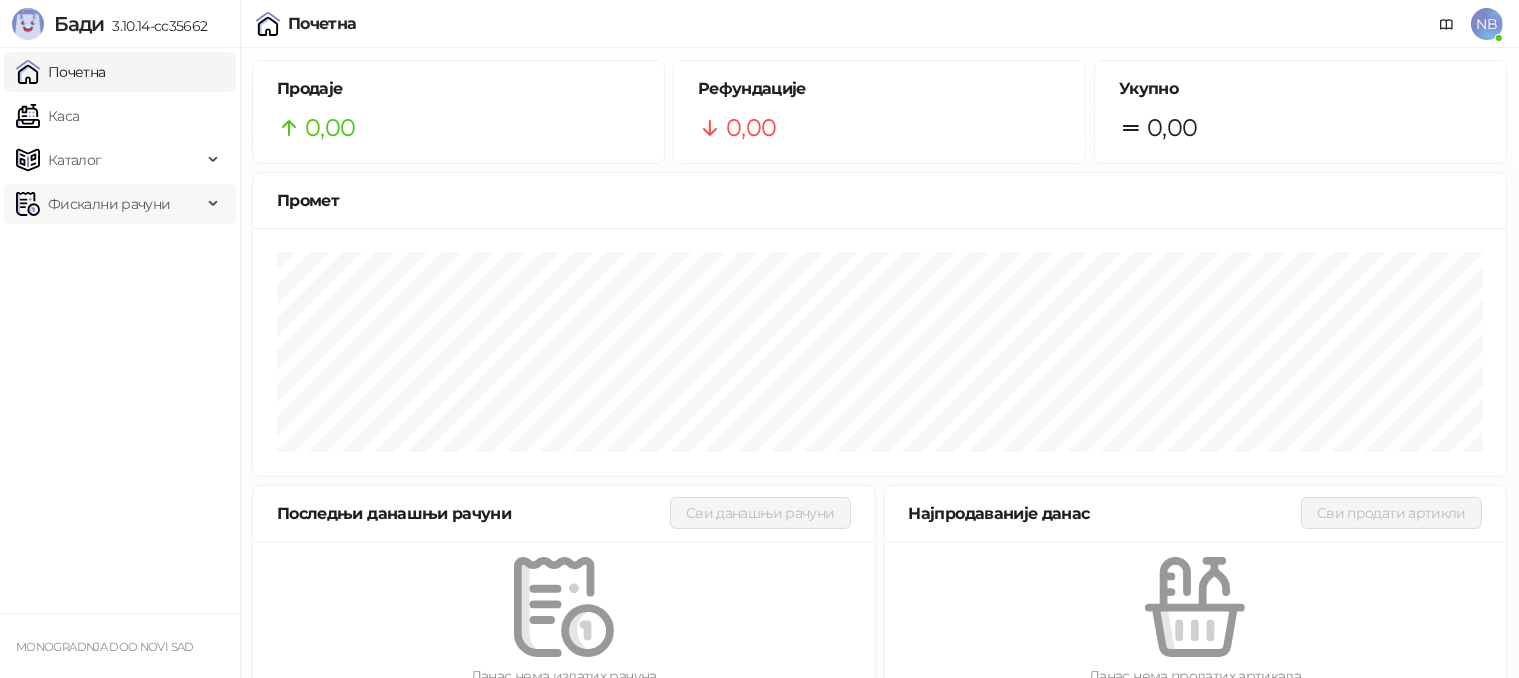 click on "Фискални рачуни" at bounding box center (109, 204) 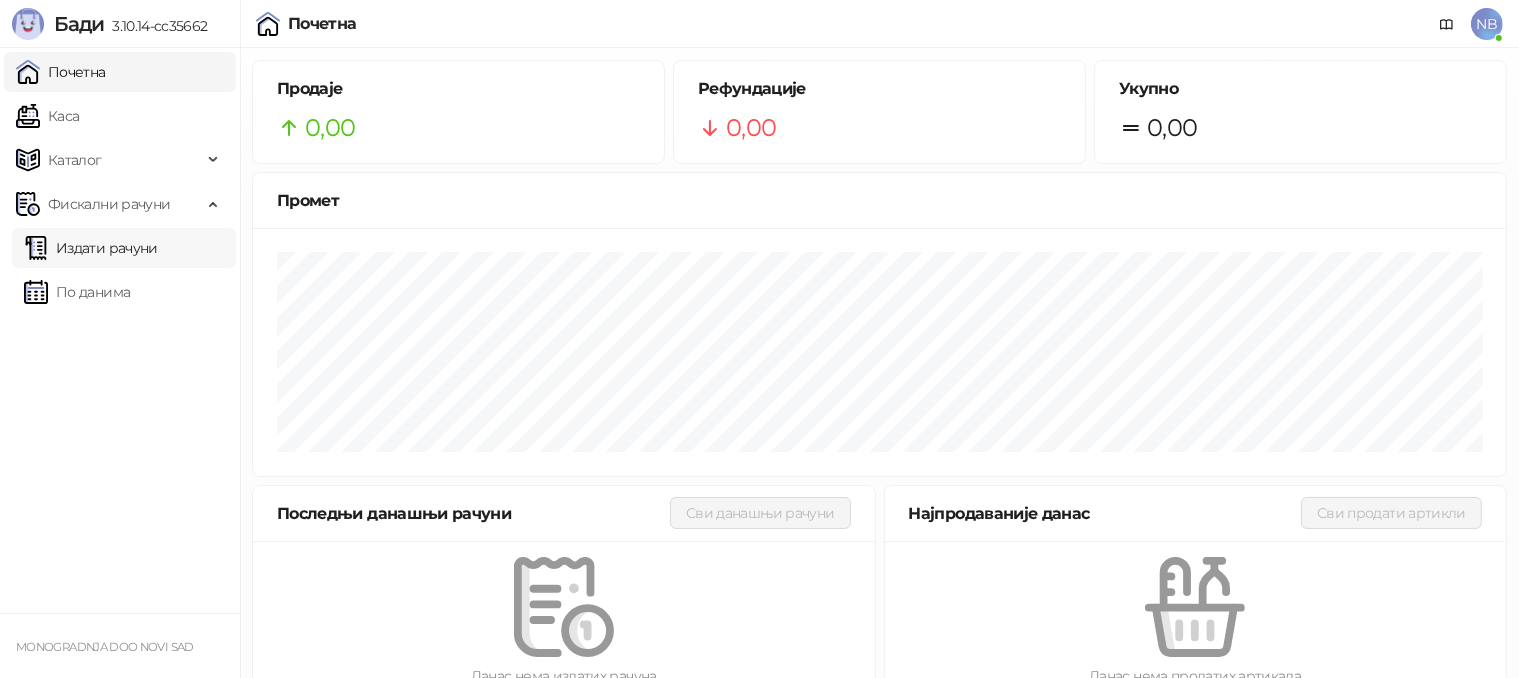 click on "Издати рачуни" at bounding box center (91, 248) 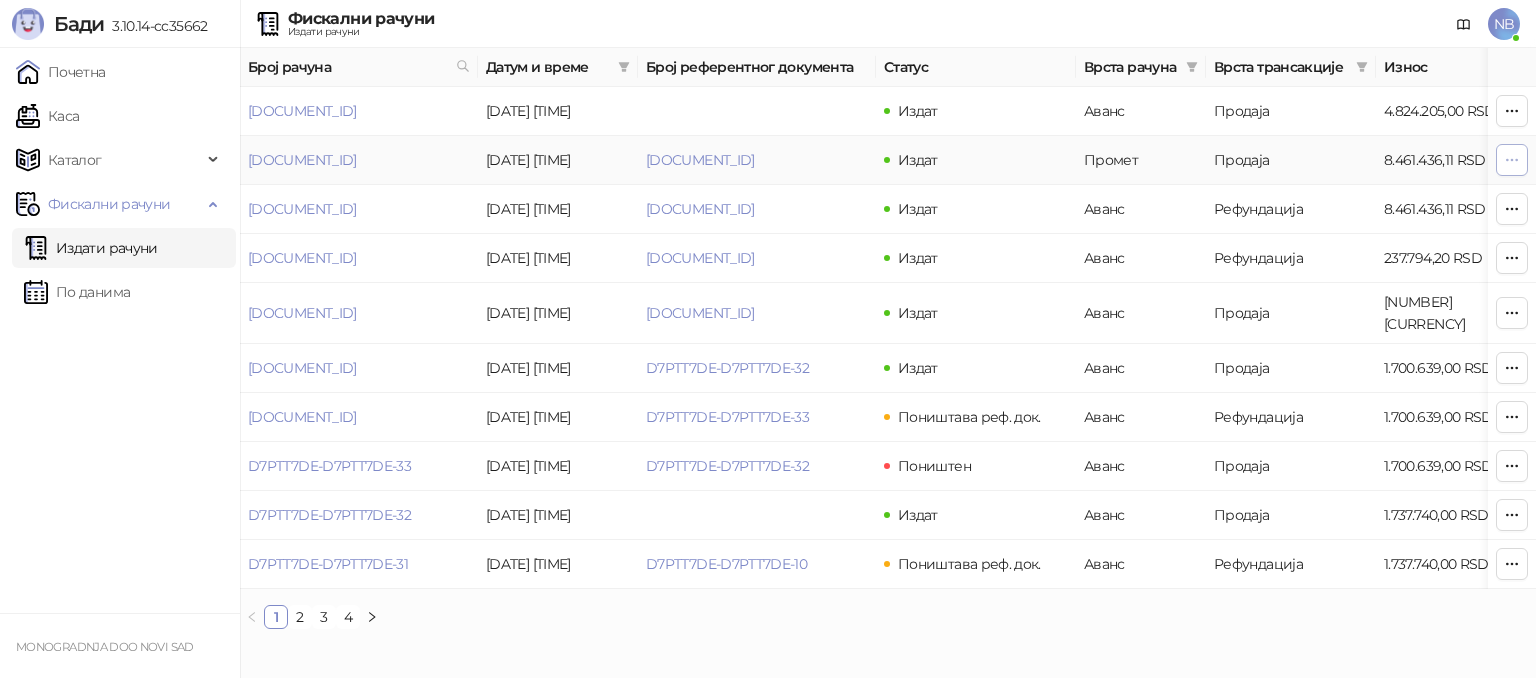 click 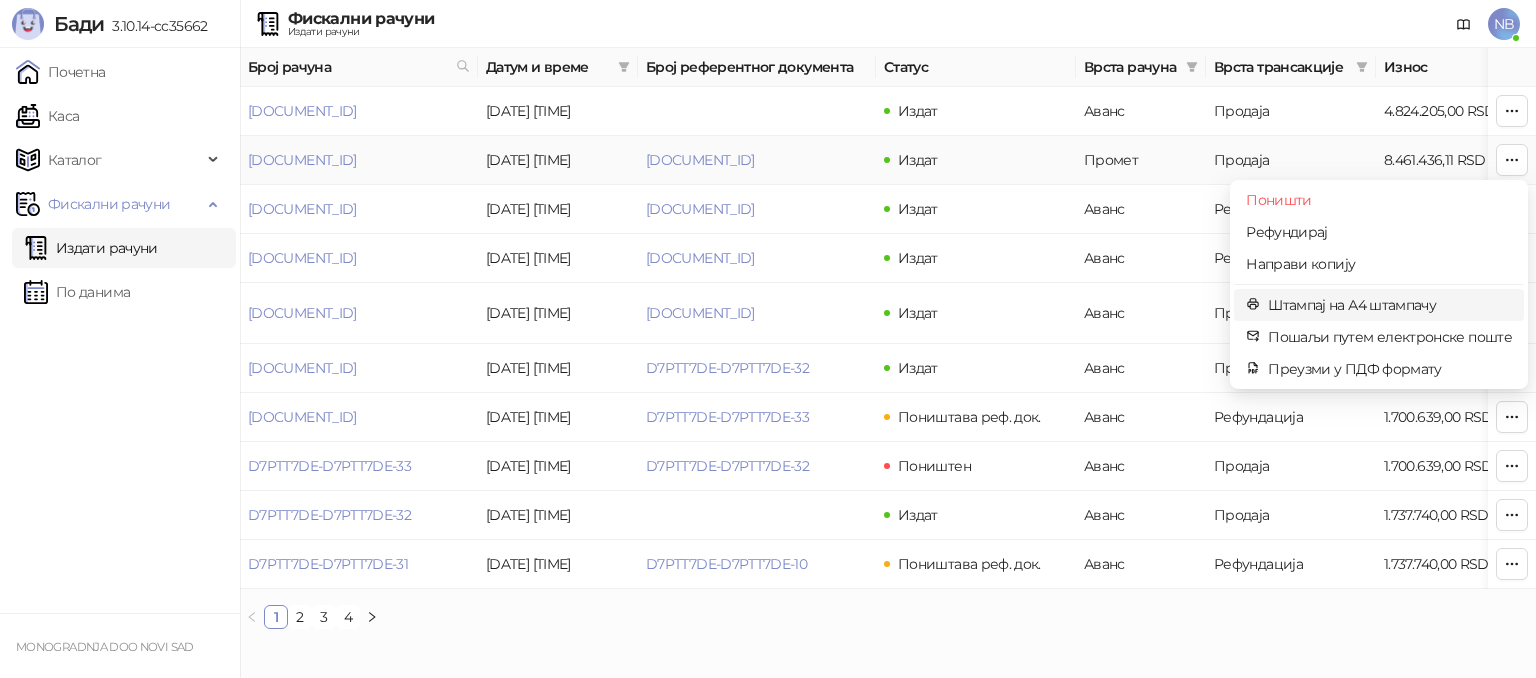 click on "Штампај на А4 штампачу" at bounding box center [1390, 305] 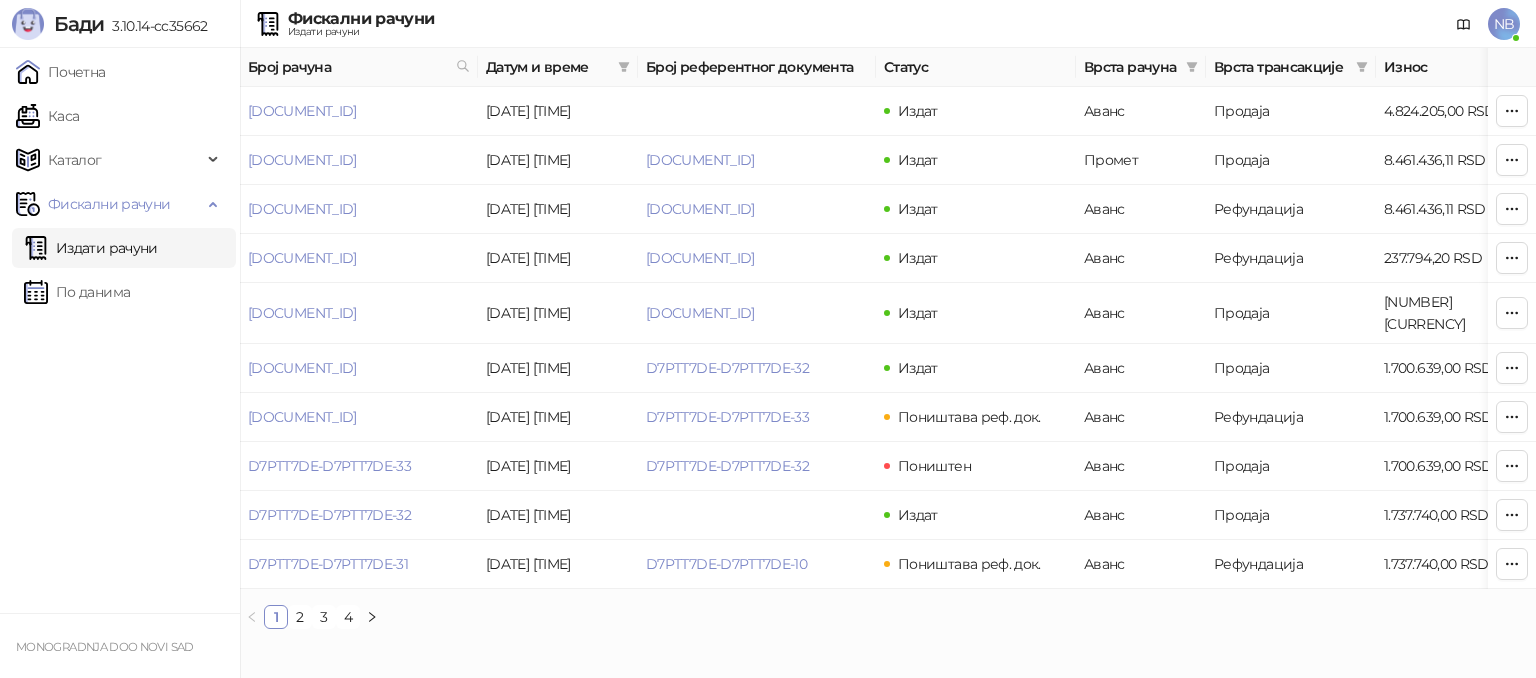 click on "Издати рачуни" at bounding box center [91, 248] 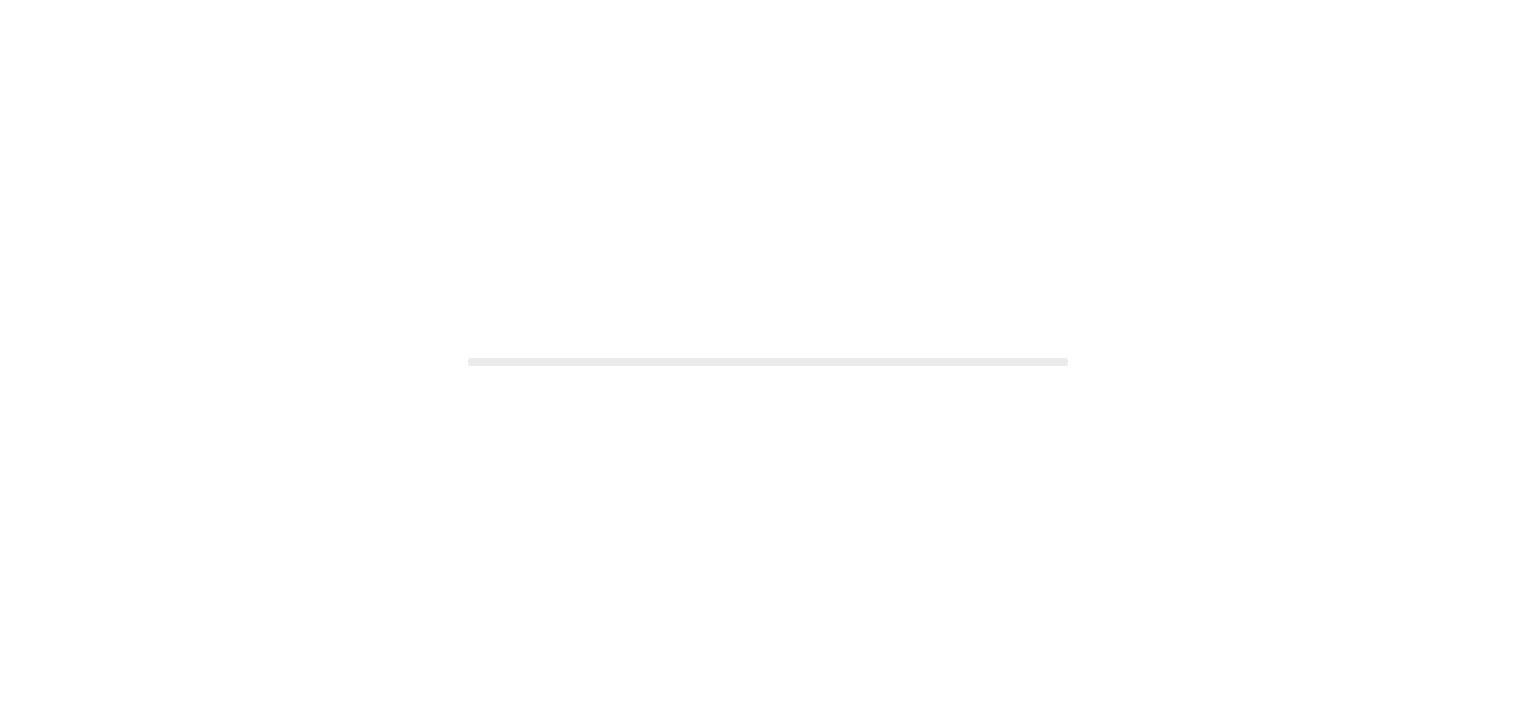 scroll, scrollTop: 0, scrollLeft: 0, axis: both 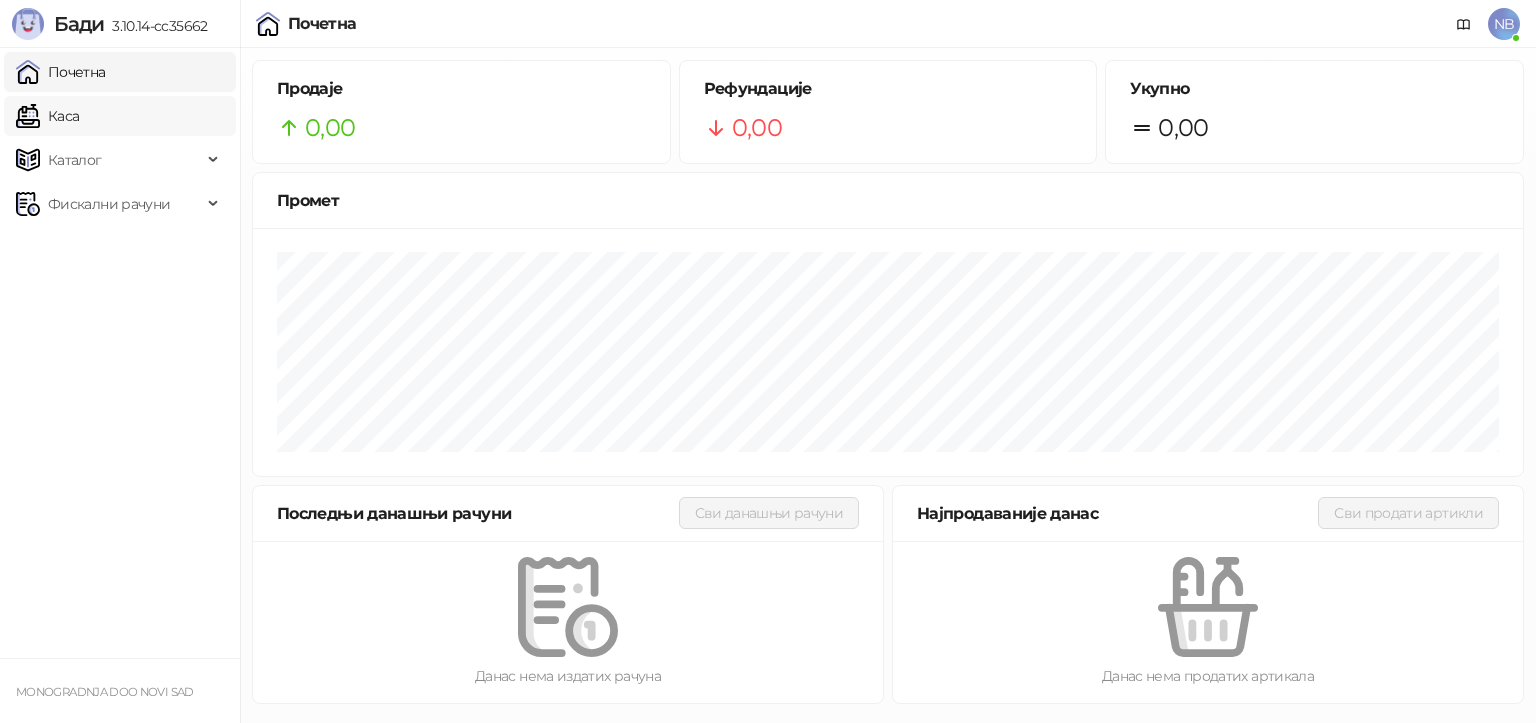 click on "Каса" at bounding box center (47, 116) 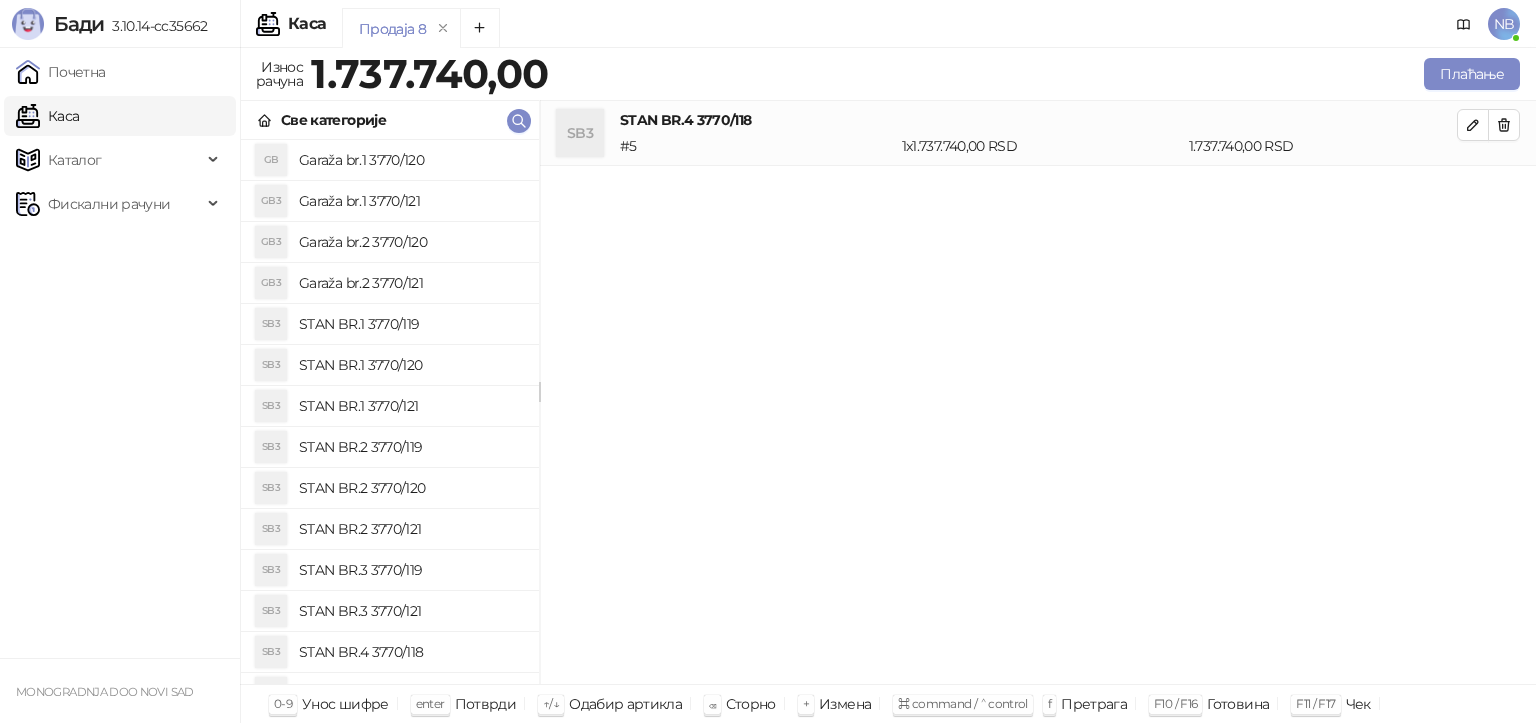click on "STAN BR.1 3770/121" at bounding box center [411, 406] 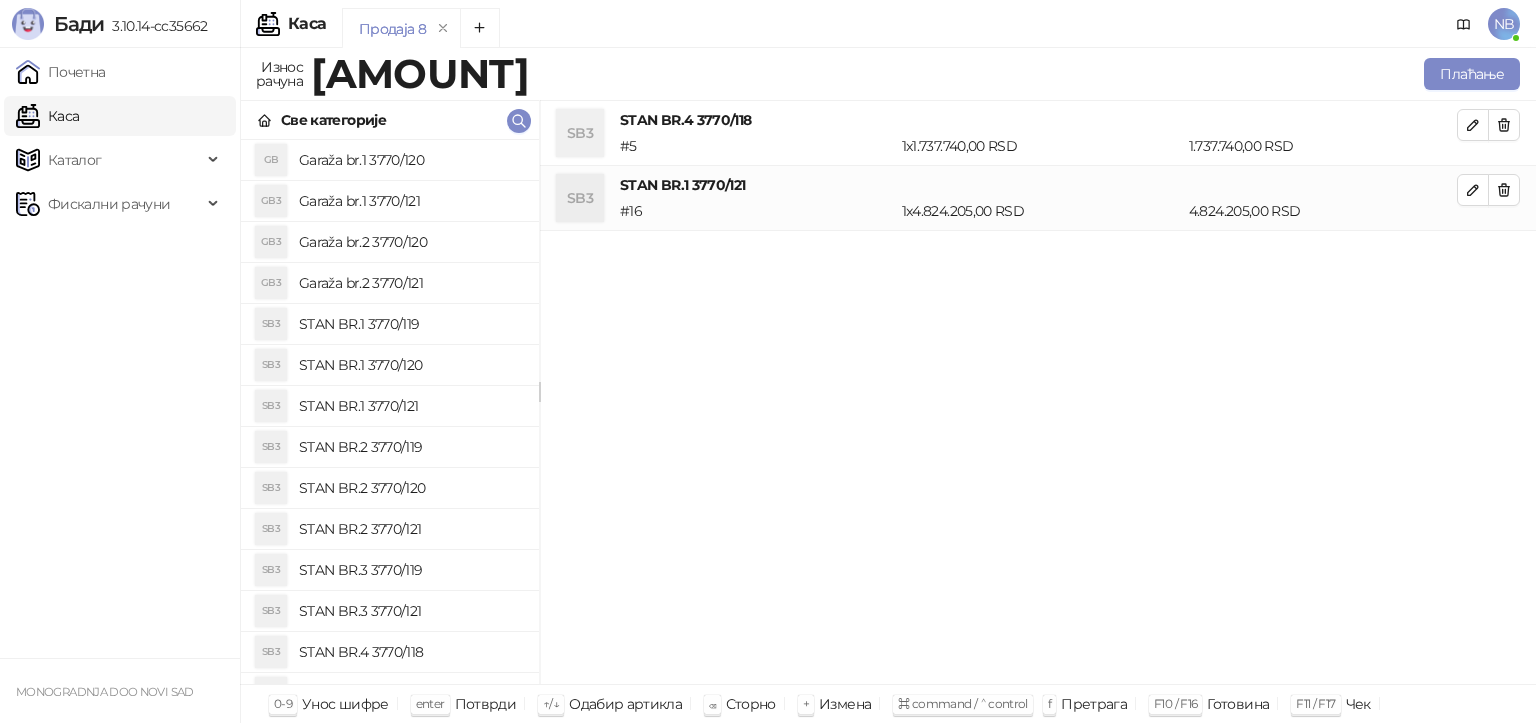 click on "STAN BR.1 3770/121" at bounding box center (1038, 185) 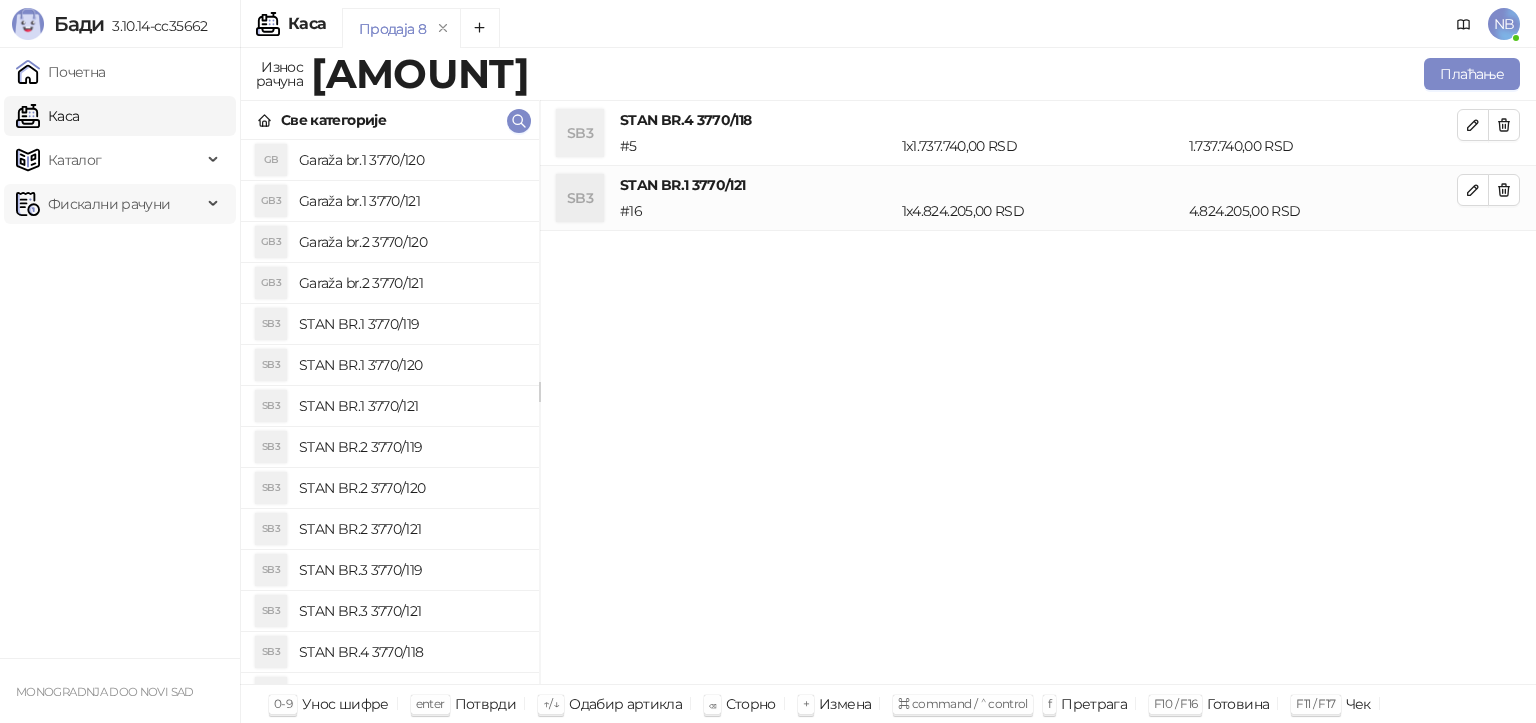 click on "Фискални рачуни" at bounding box center (109, 204) 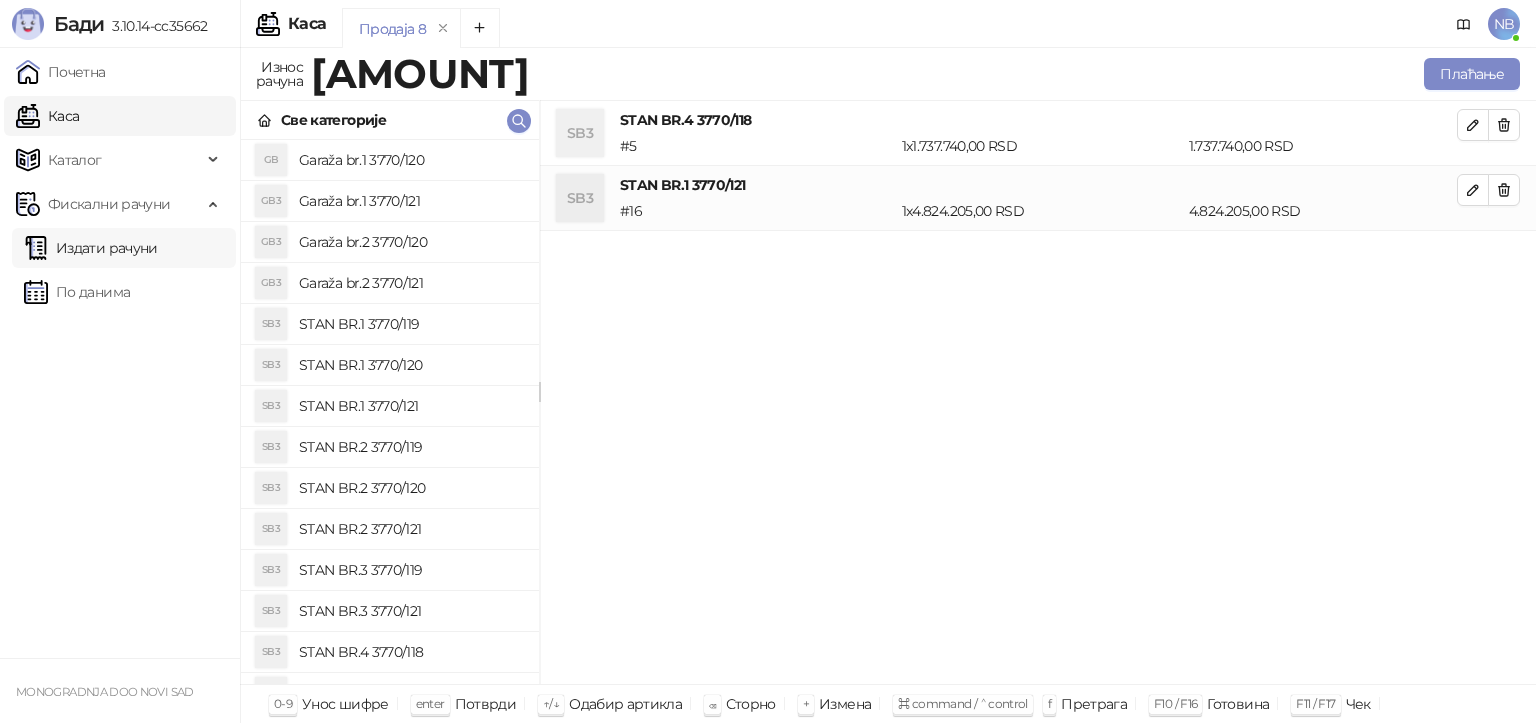 click on "Издати рачуни" at bounding box center (91, 248) 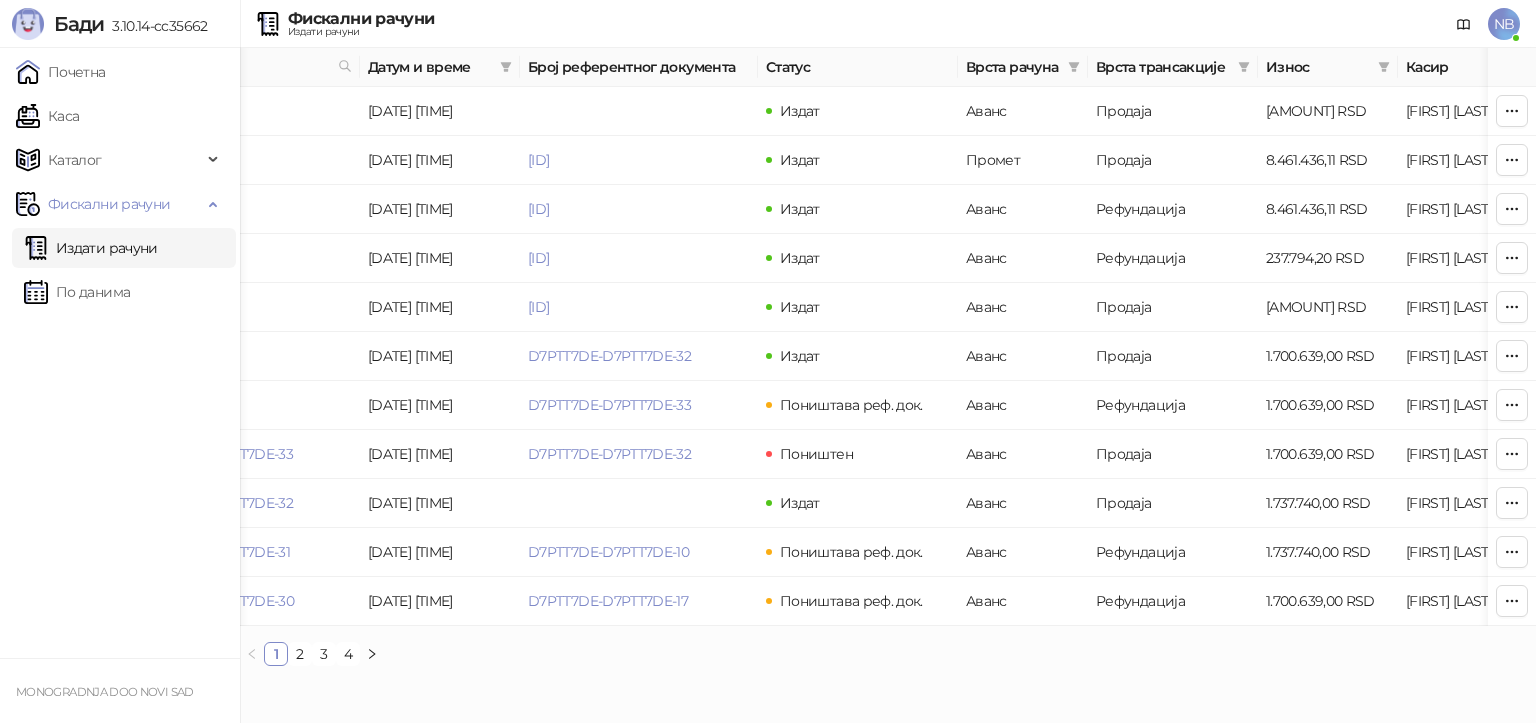 scroll, scrollTop: 0, scrollLeft: 0, axis: both 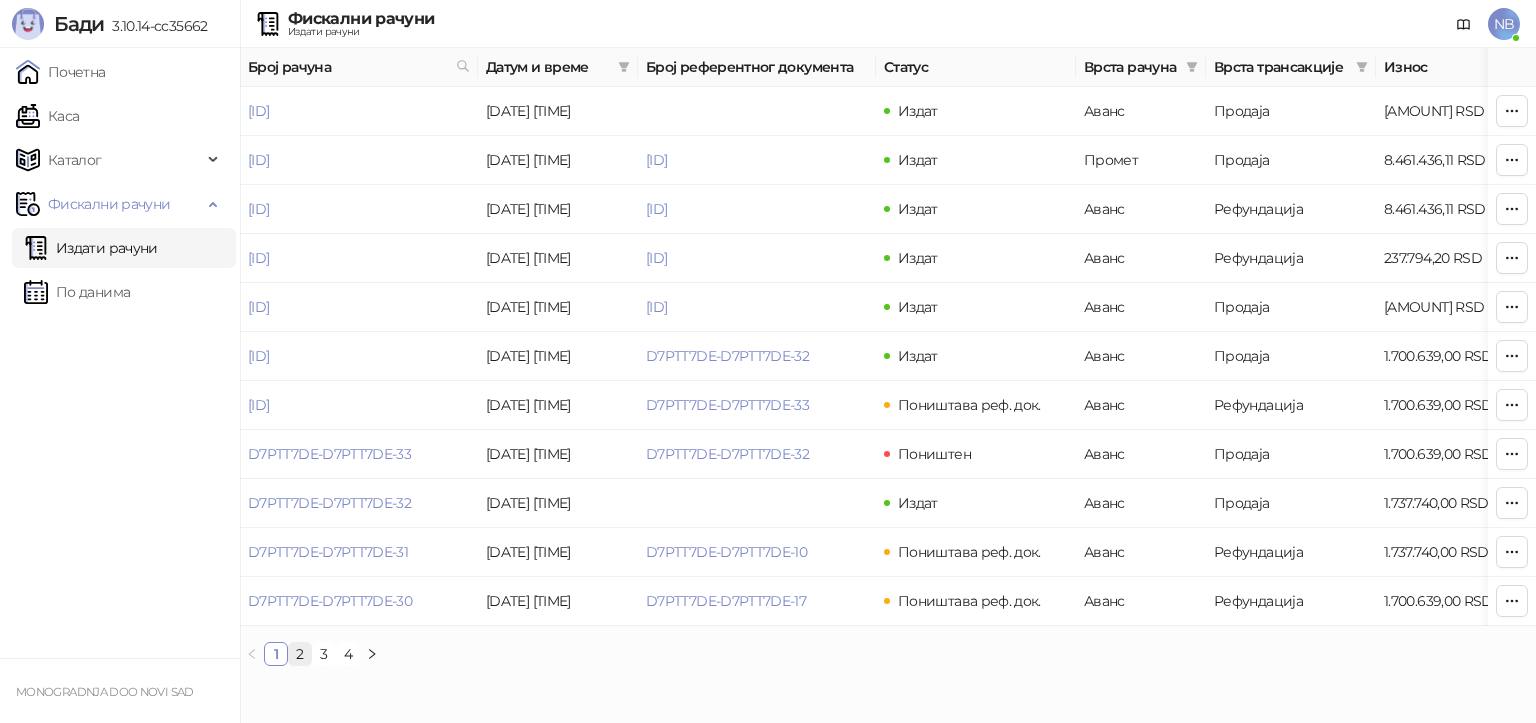 click on "2" at bounding box center [300, 654] 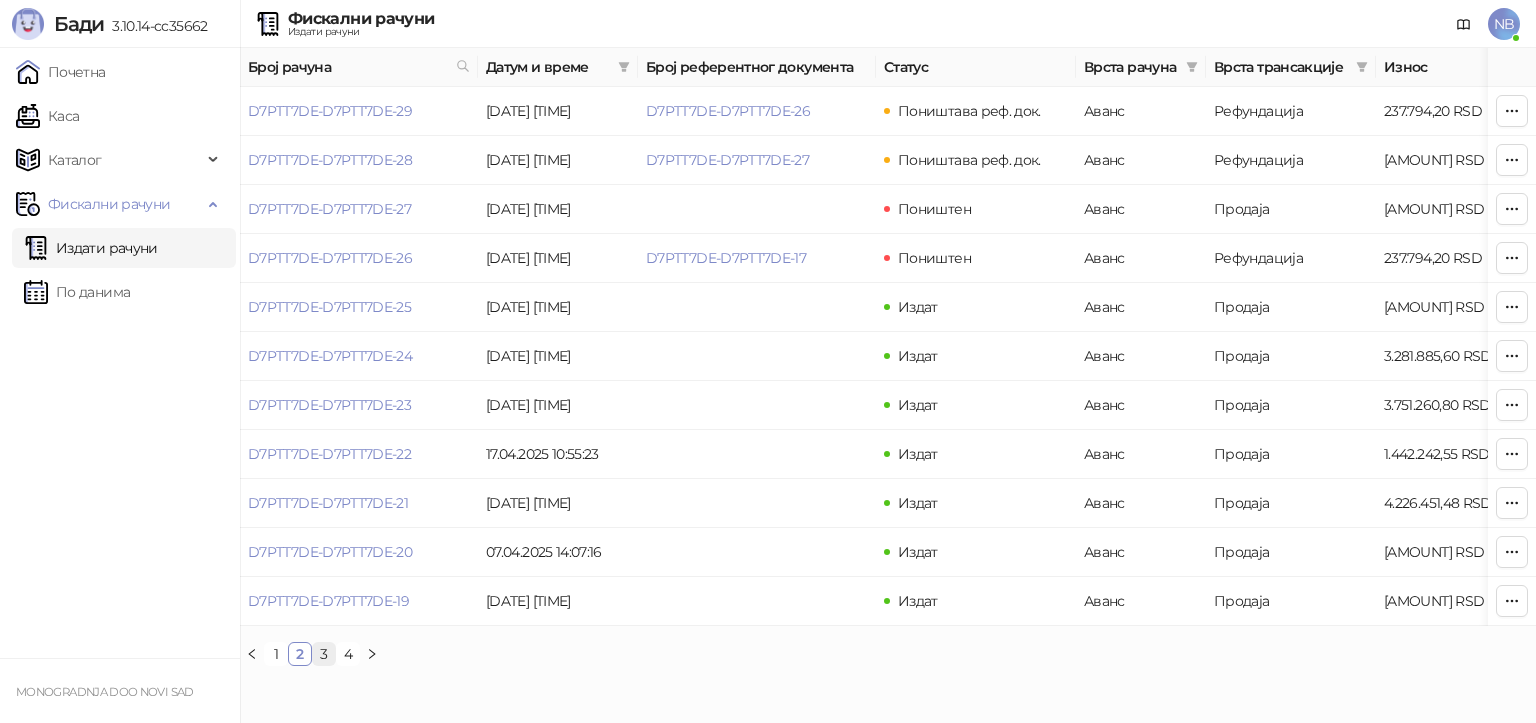 click on "3" at bounding box center (324, 654) 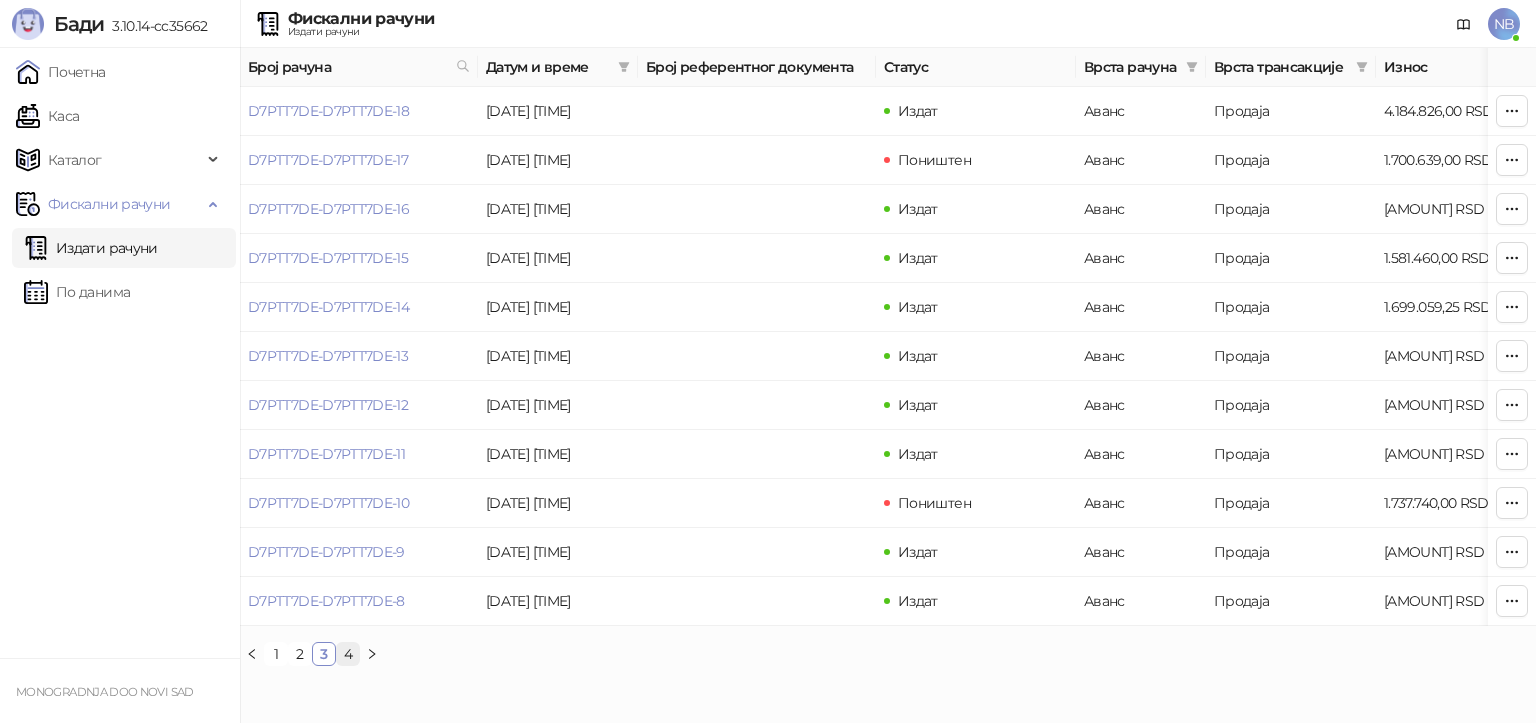 click on "4" at bounding box center (348, 654) 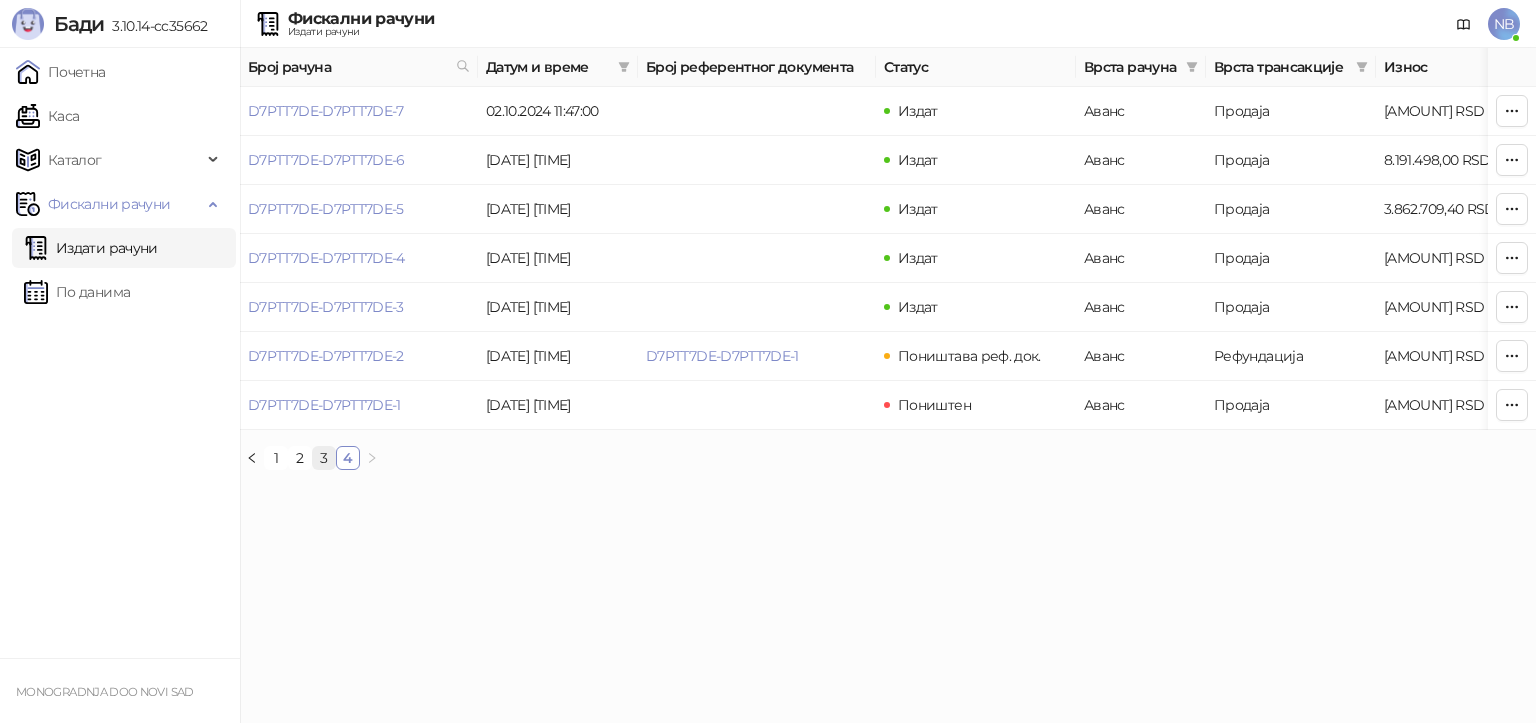 click on "3" at bounding box center [324, 458] 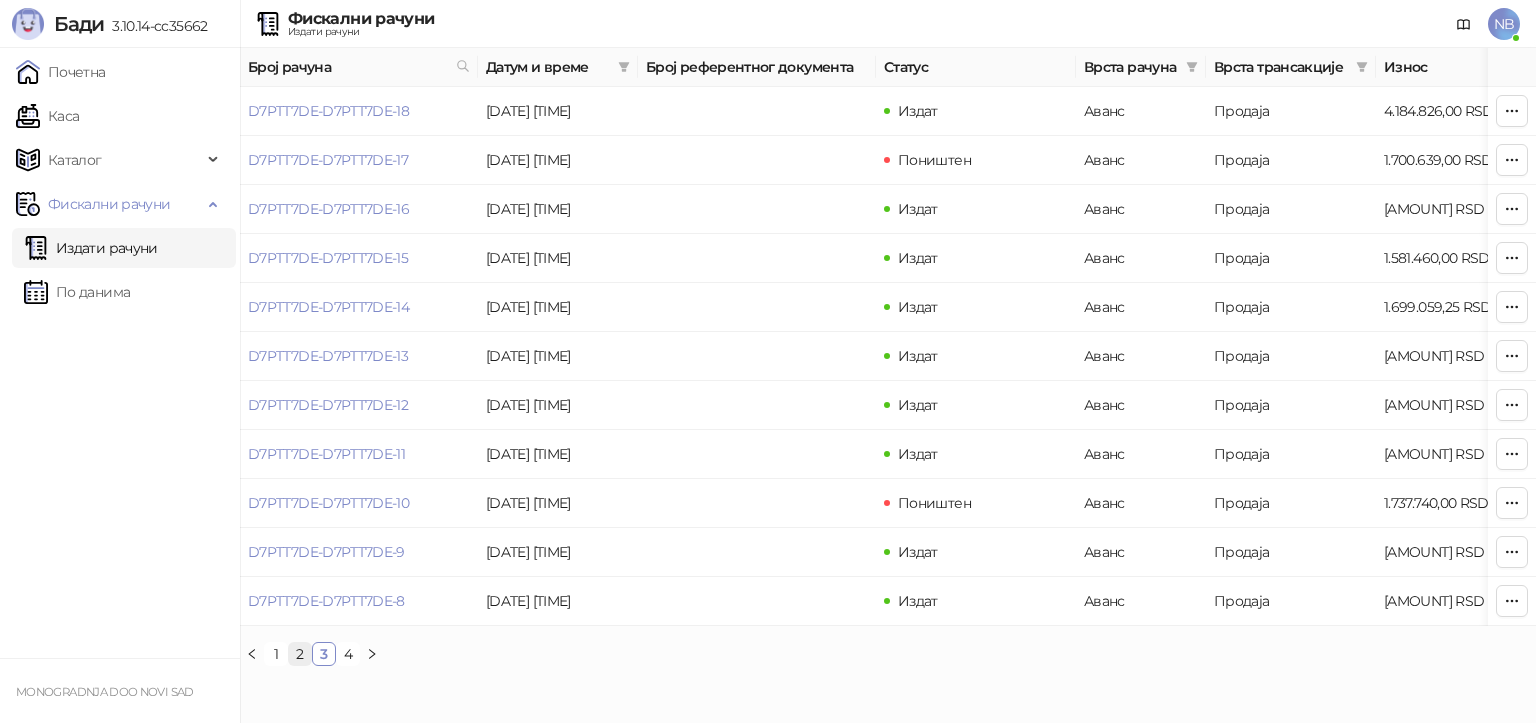 click on "2" at bounding box center [300, 654] 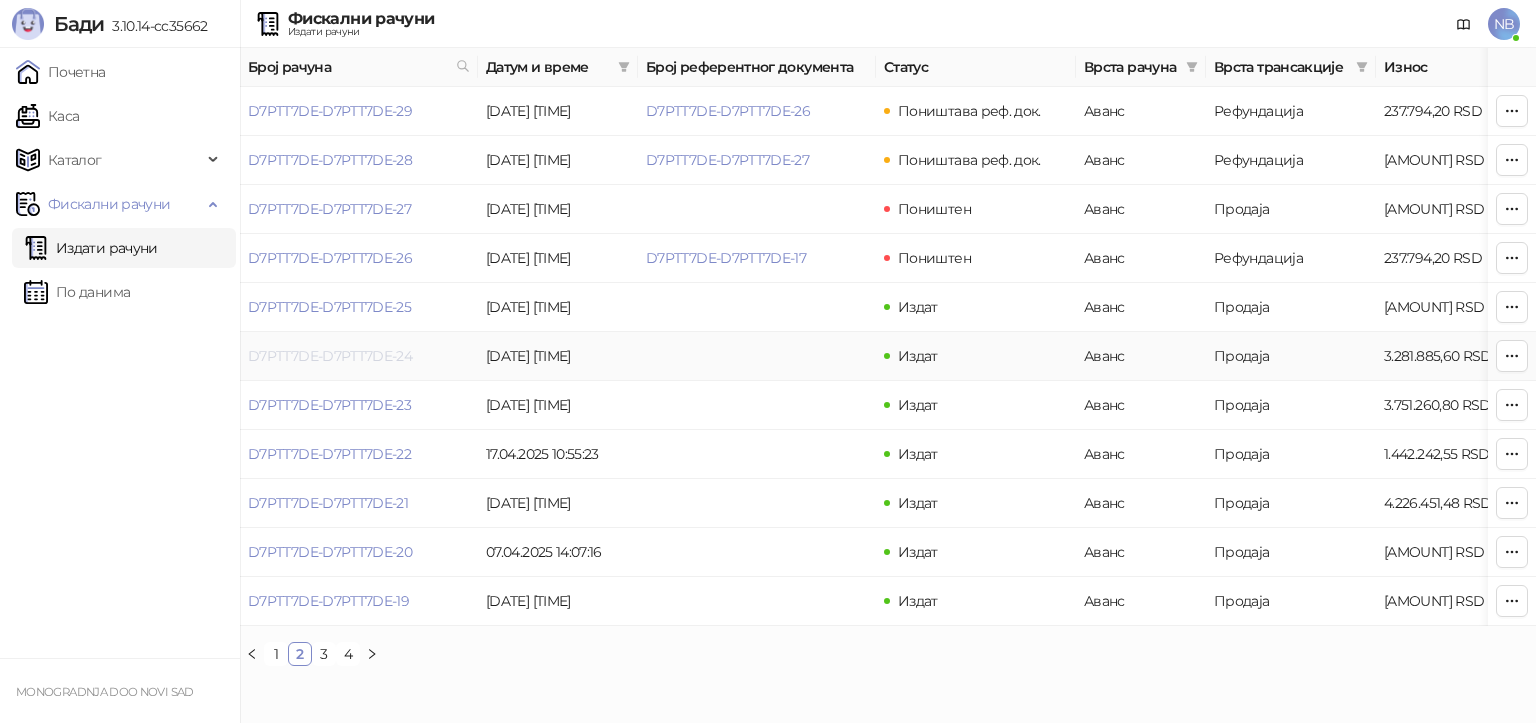 click on "D7PTT7DE-D7PTT7DE-24" at bounding box center (330, 356) 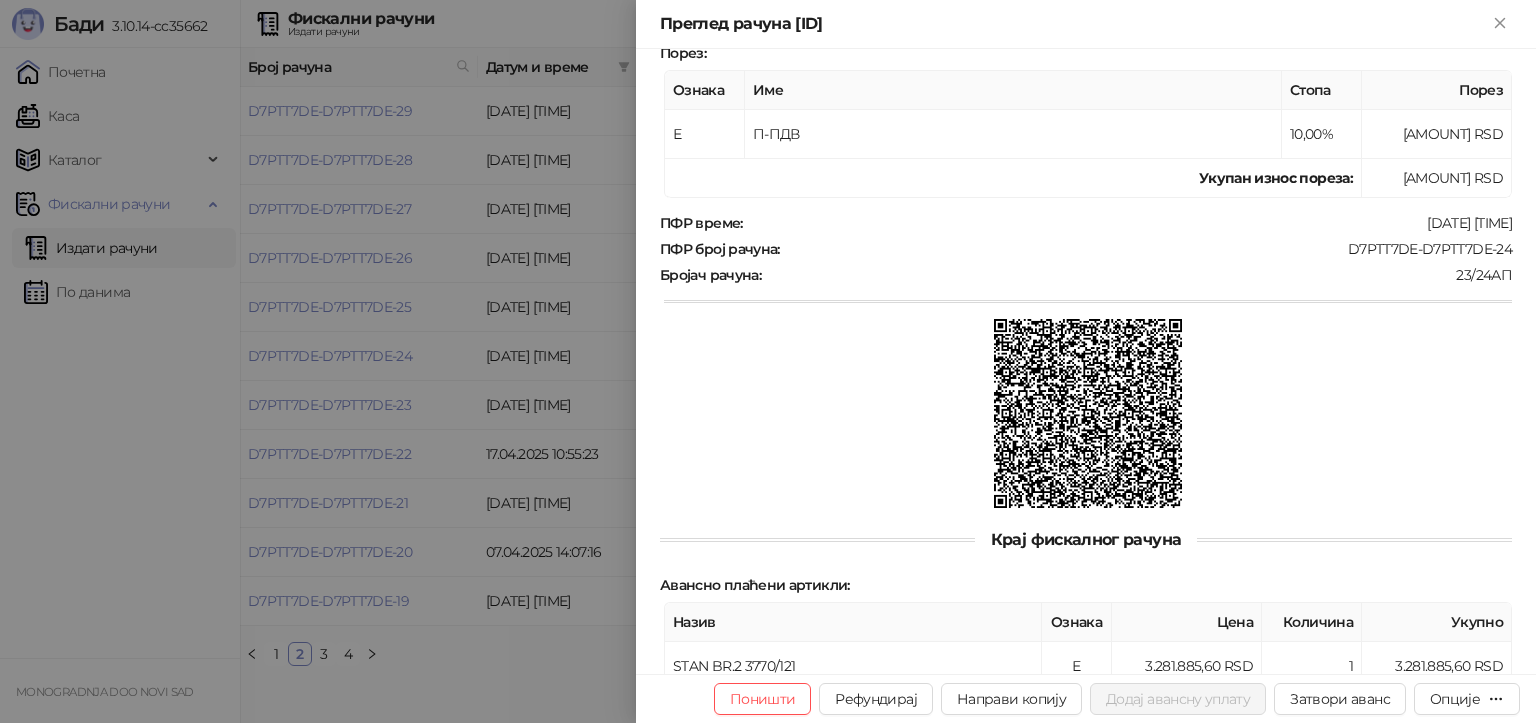 scroll, scrollTop: 572, scrollLeft: 0, axis: vertical 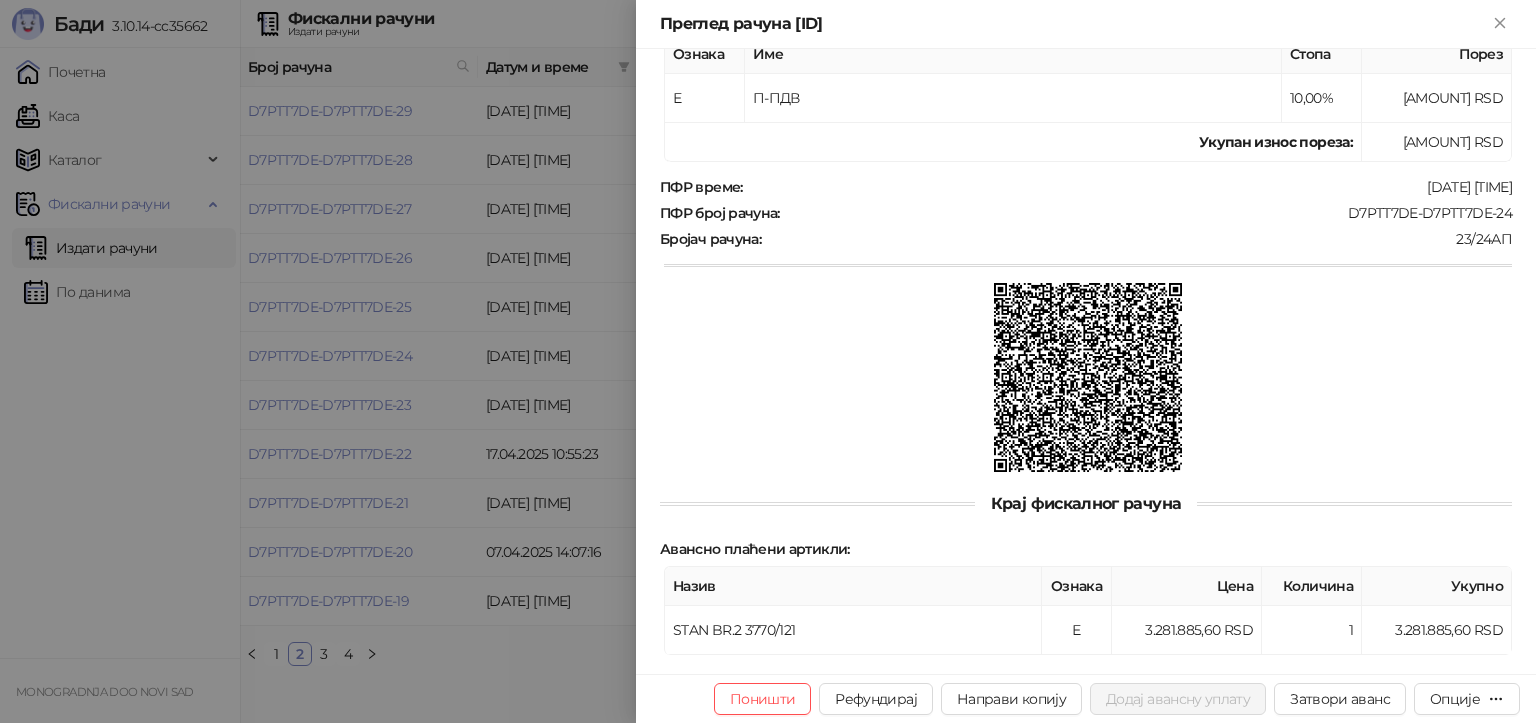click at bounding box center [768, 361] 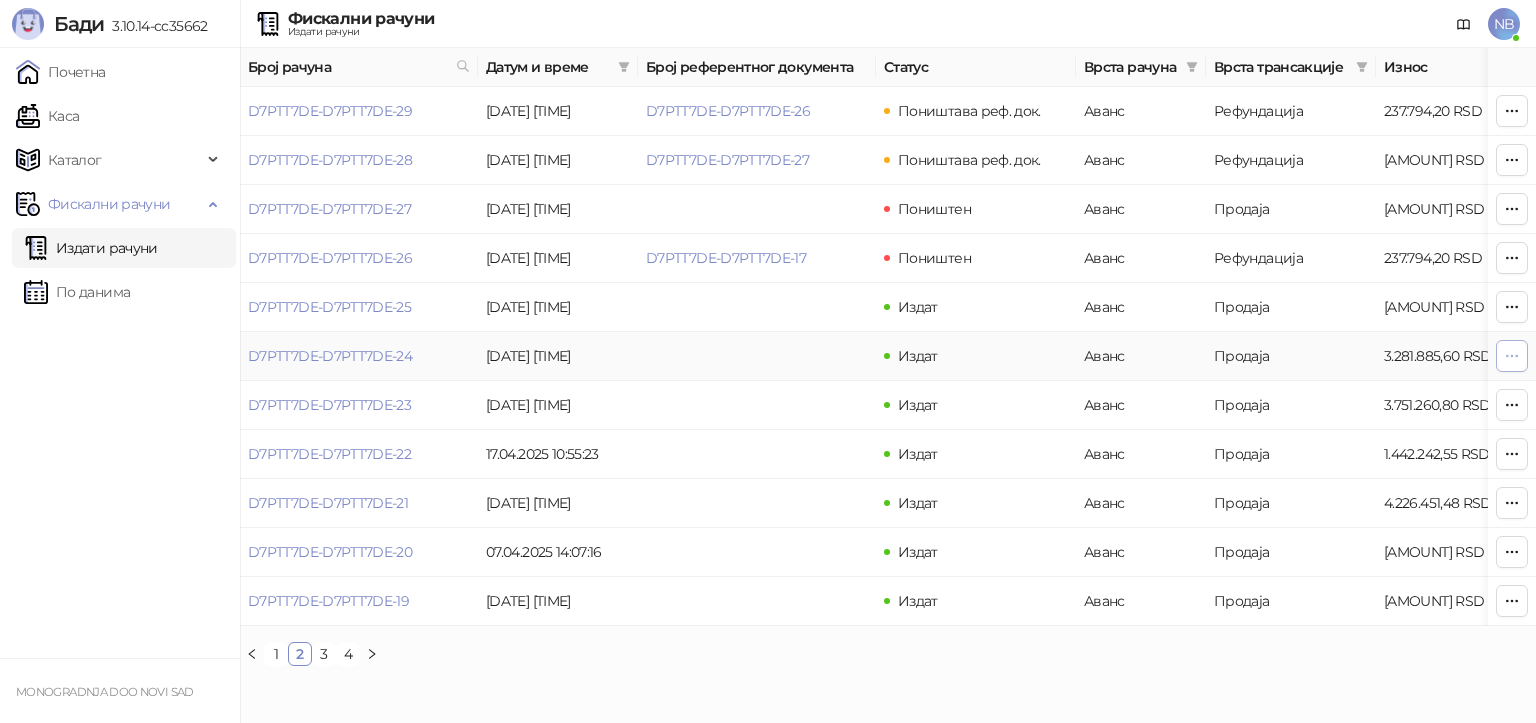 click 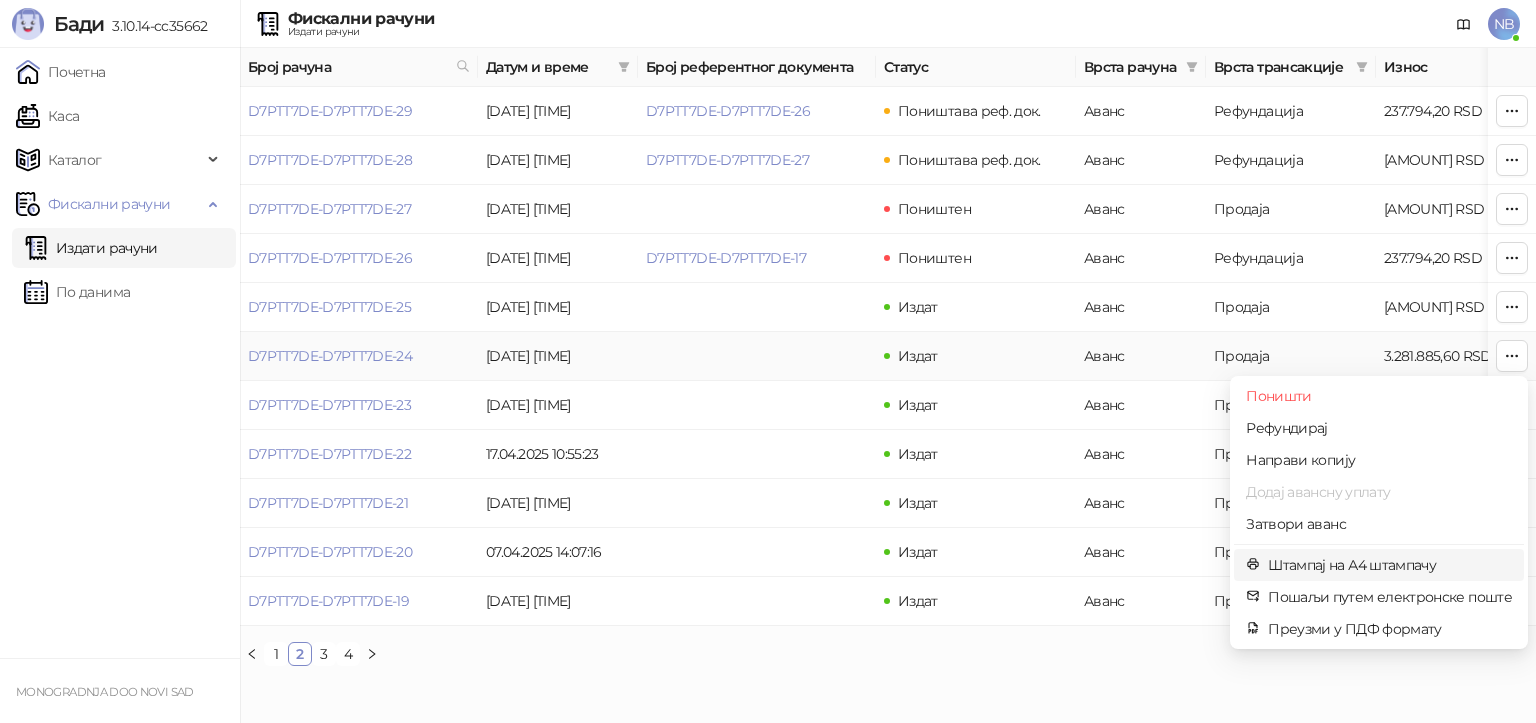 click on "Штампај на А4 штампачу" at bounding box center [1390, 565] 